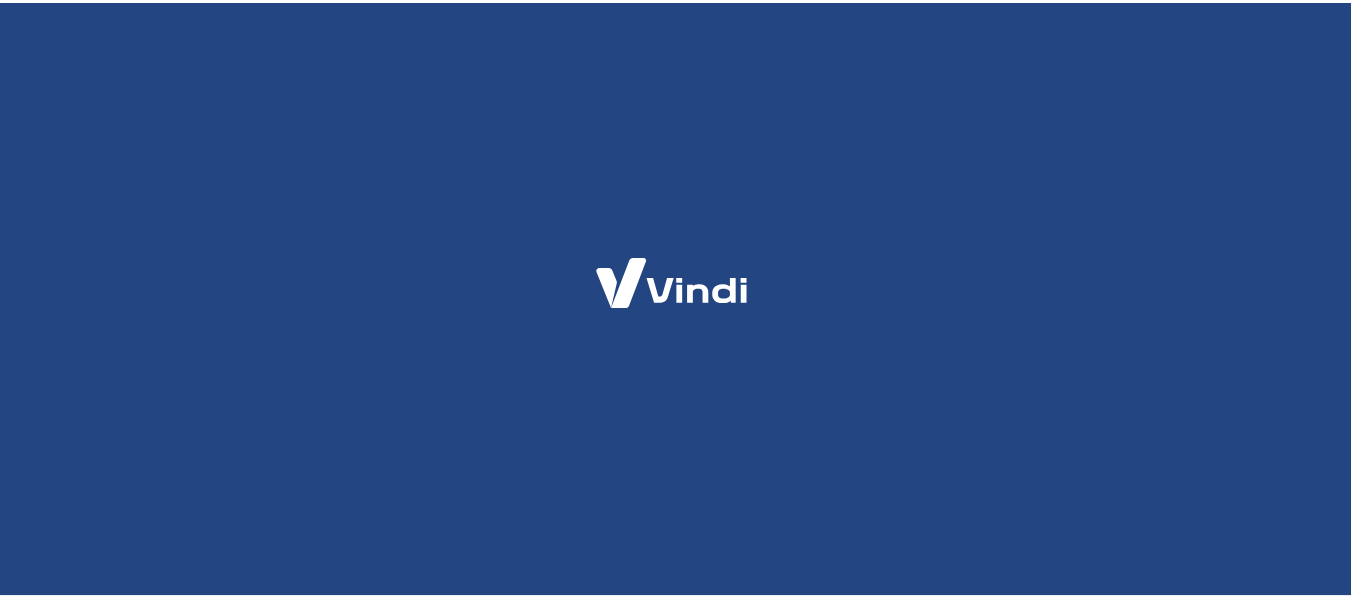 scroll, scrollTop: 0, scrollLeft: 0, axis: both 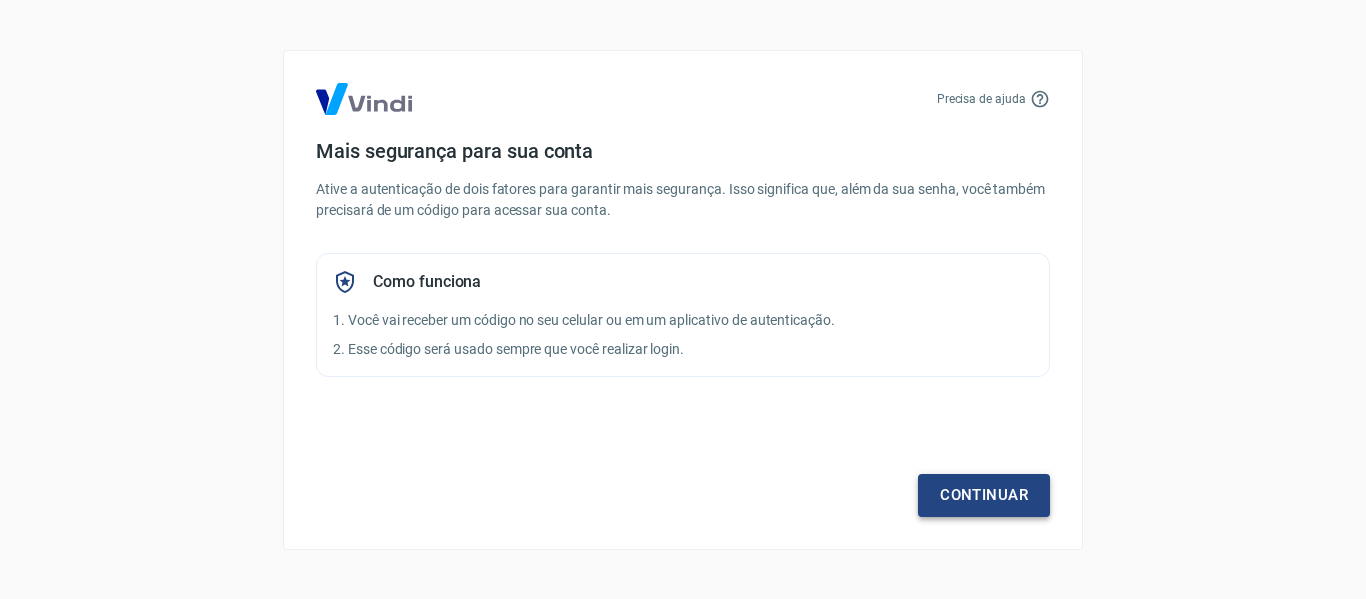 click on "Continuar" at bounding box center [984, 495] 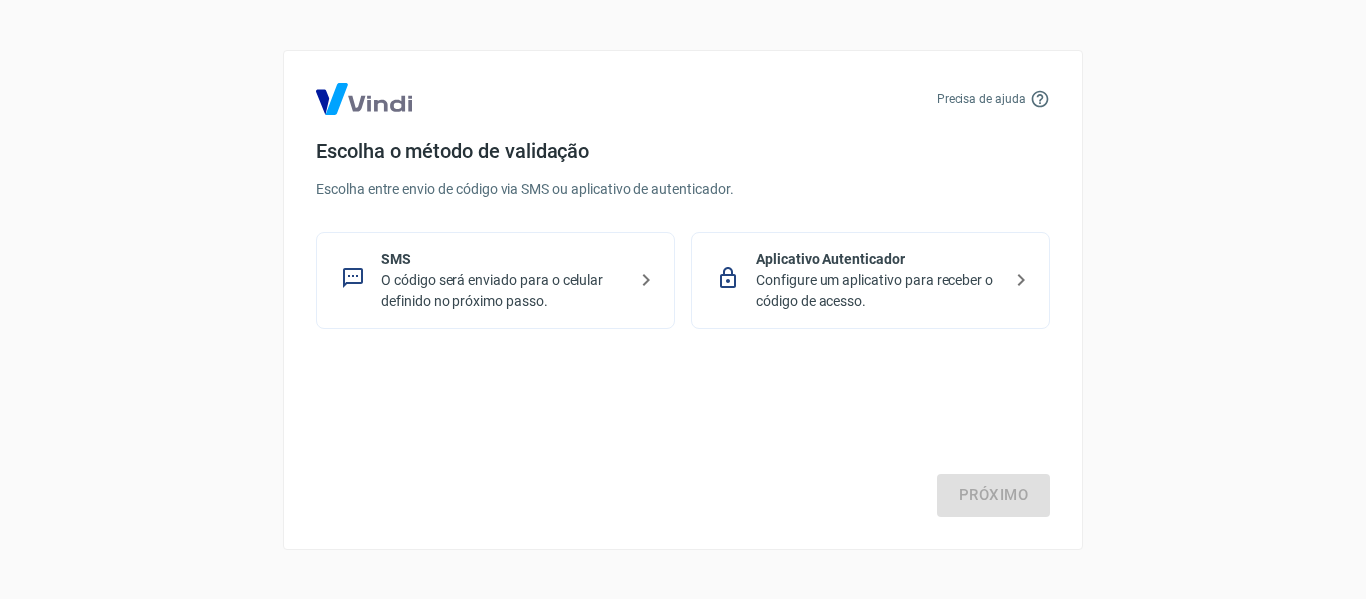 click on "O código será enviado para o celular definido no próximo passo." at bounding box center (503, 291) 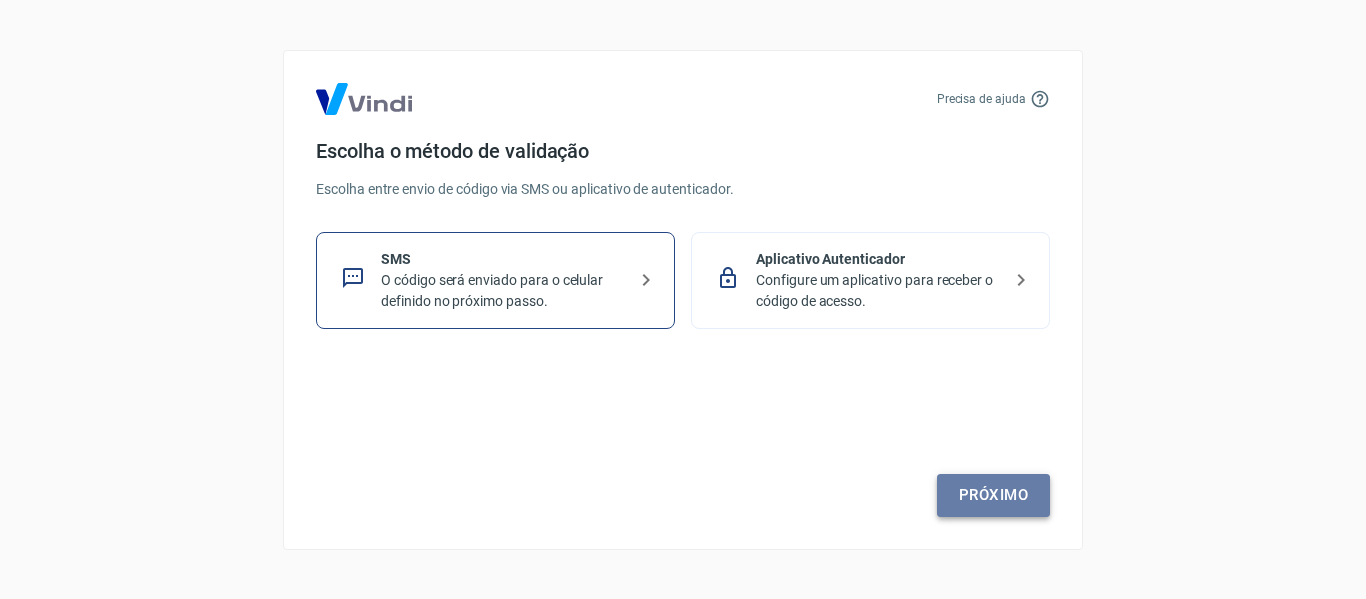 click on "Próximo" at bounding box center [993, 495] 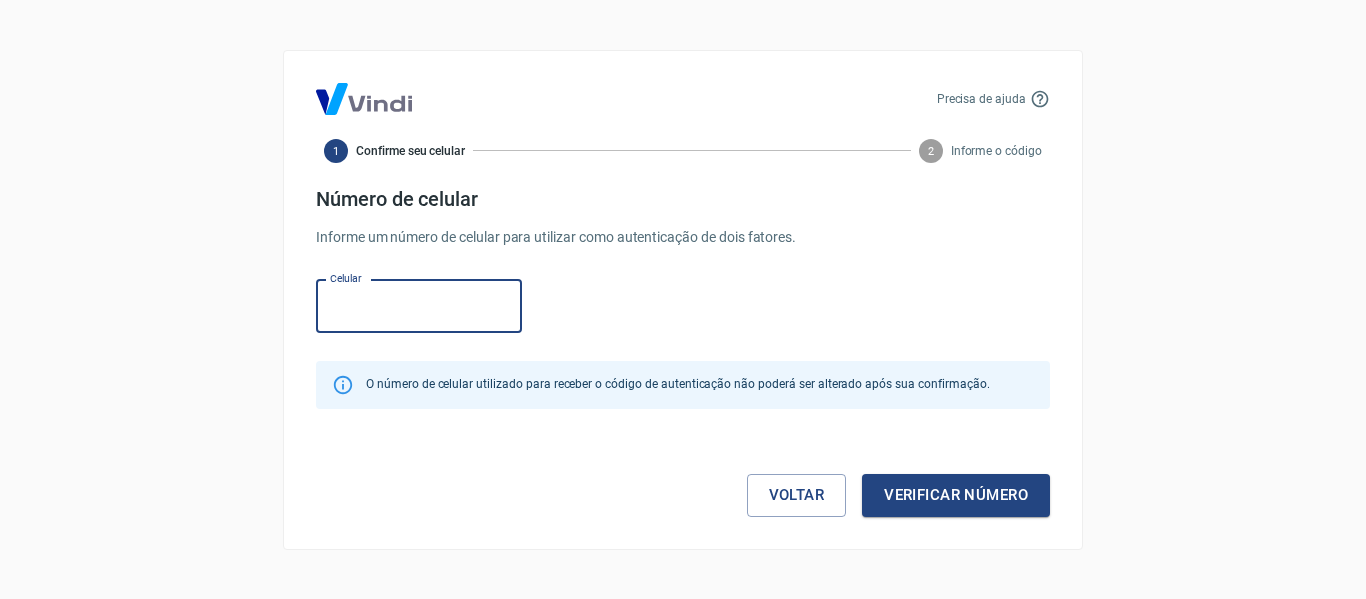 click on "Celular" at bounding box center [419, 306] 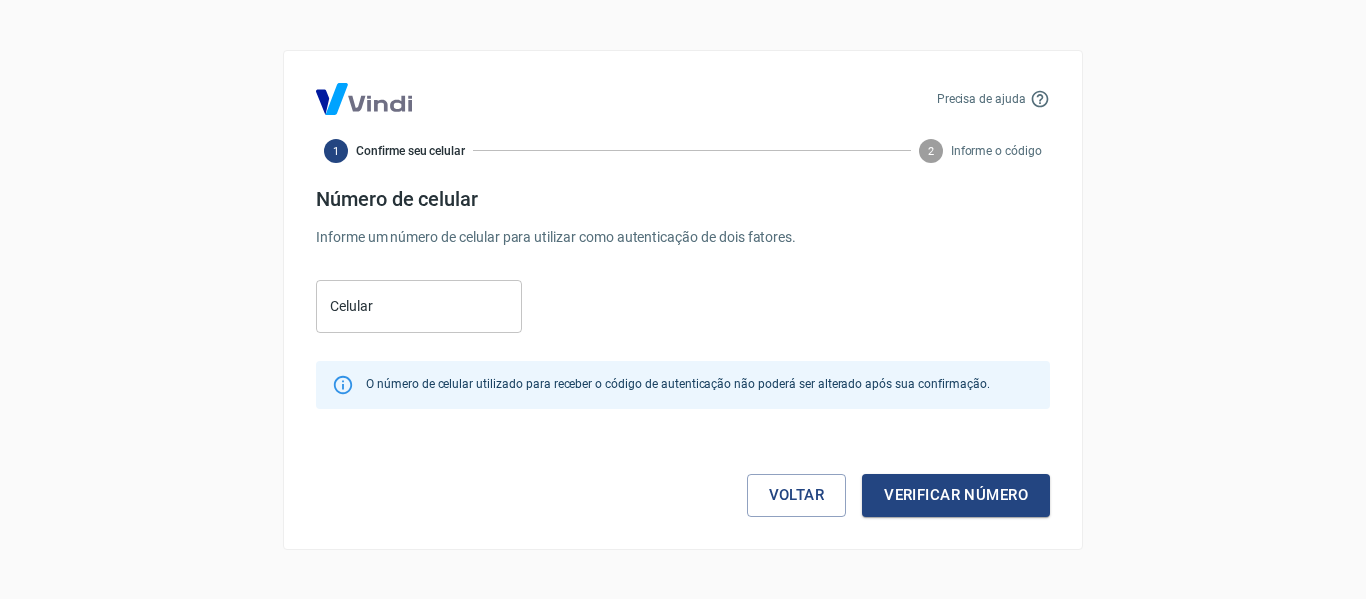 click on "Celular Celular" at bounding box center [683, 304] 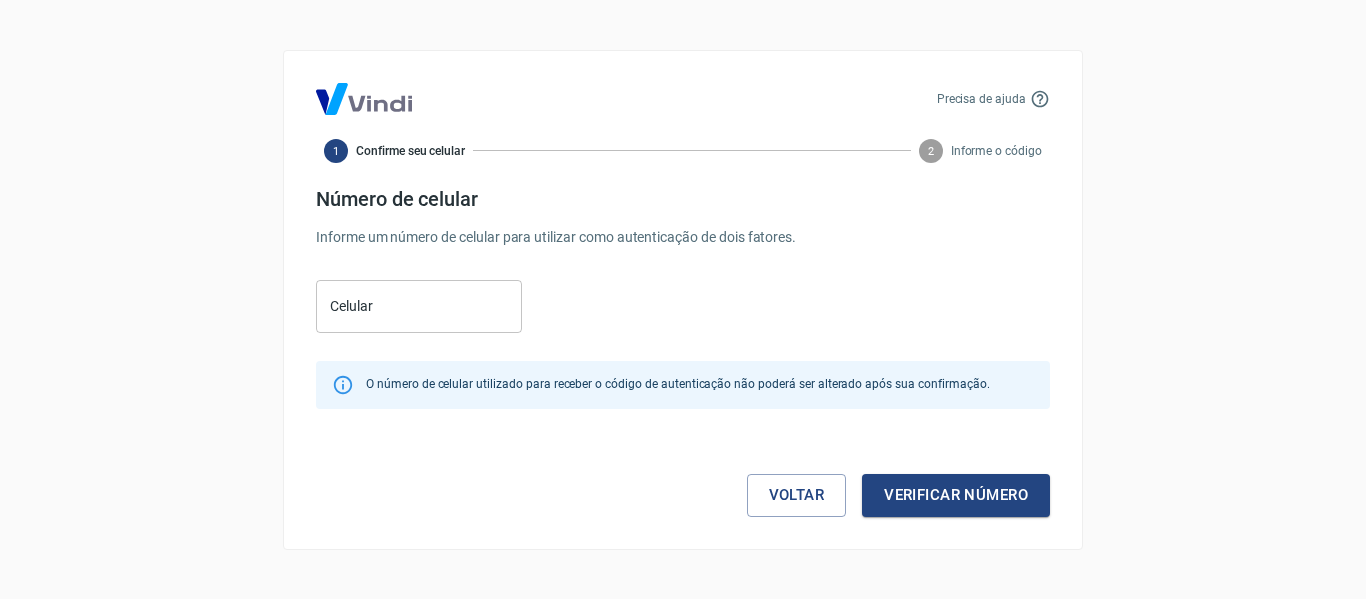 click on "Celular" at bounding box center (419, 306) 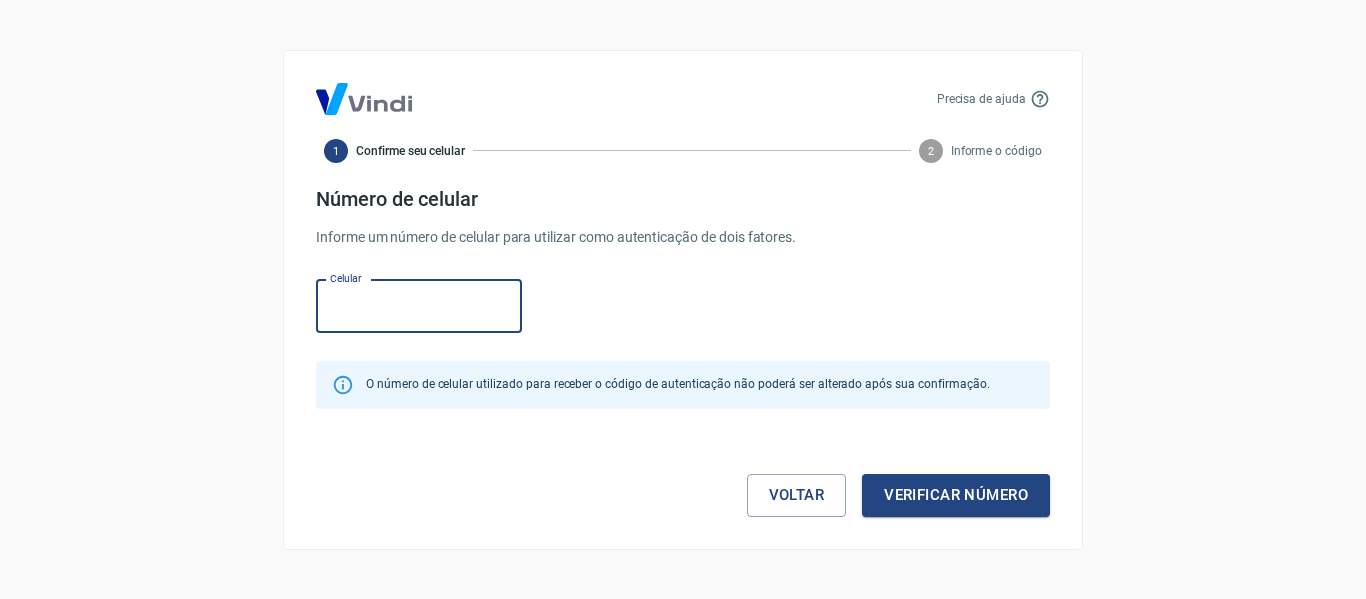 click on "Celular Celular" at bounding box center (683, 304) 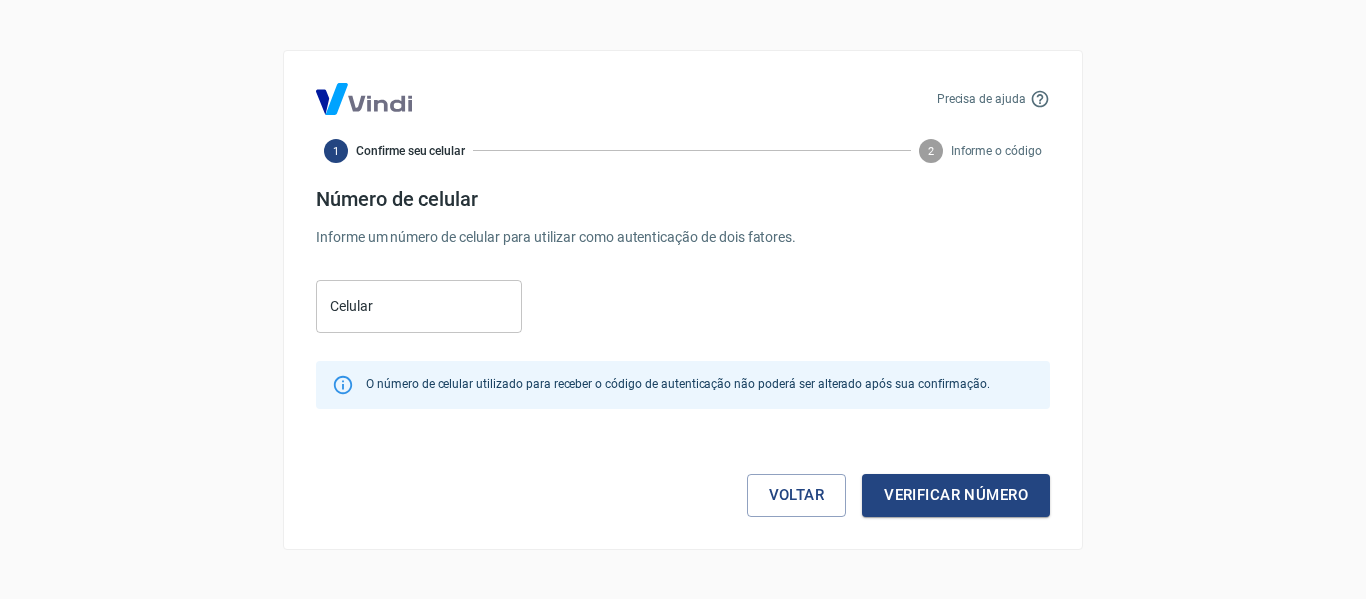 click on "Celular" at bounding box center (419, 306) 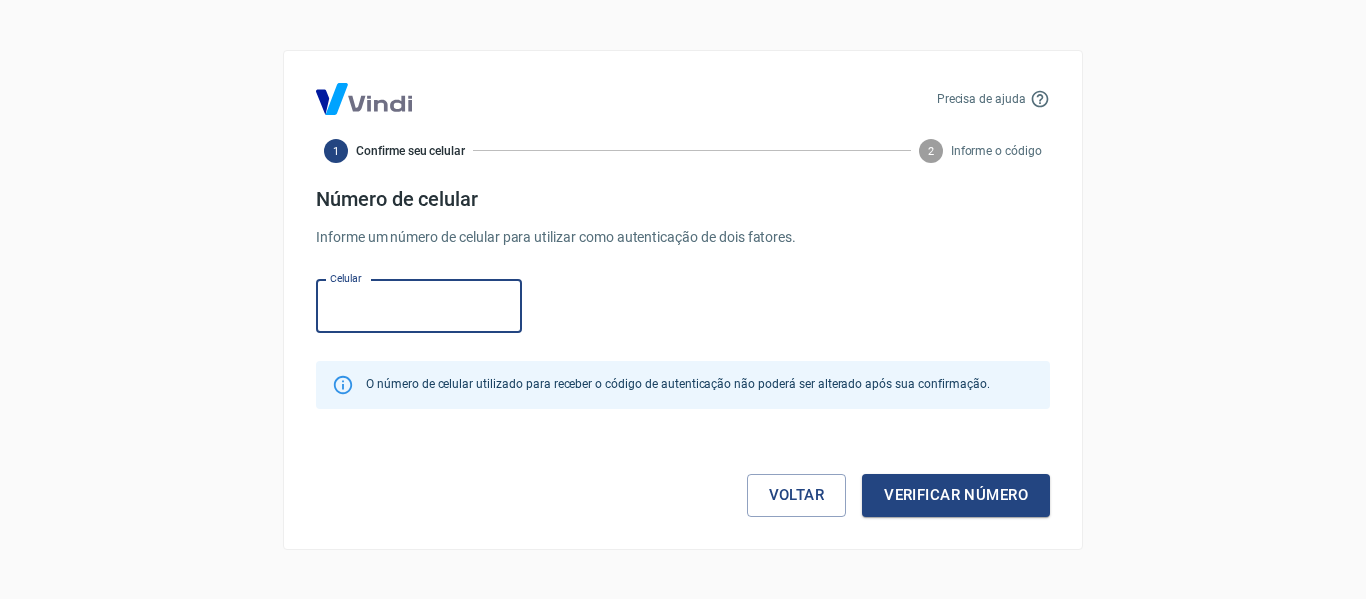 click on "Celular" at bounding box center (419, 306) 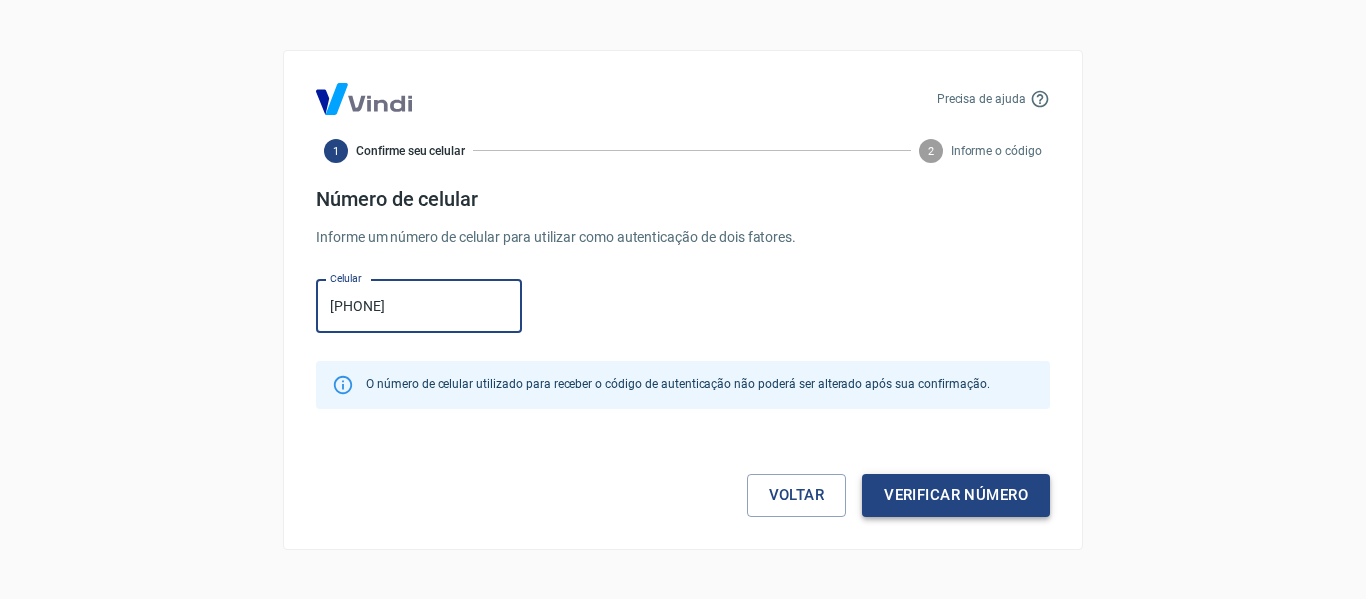 type on "[PHONE]" 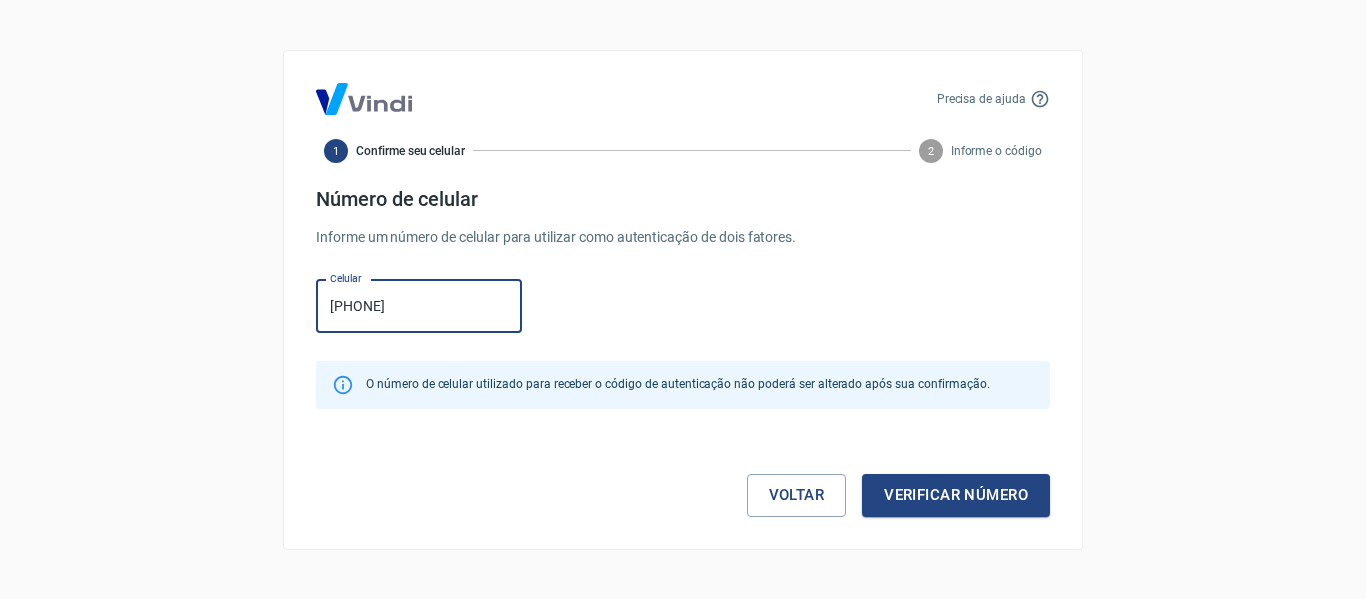 click on "Verificar número" at bounding box center [956, 495] 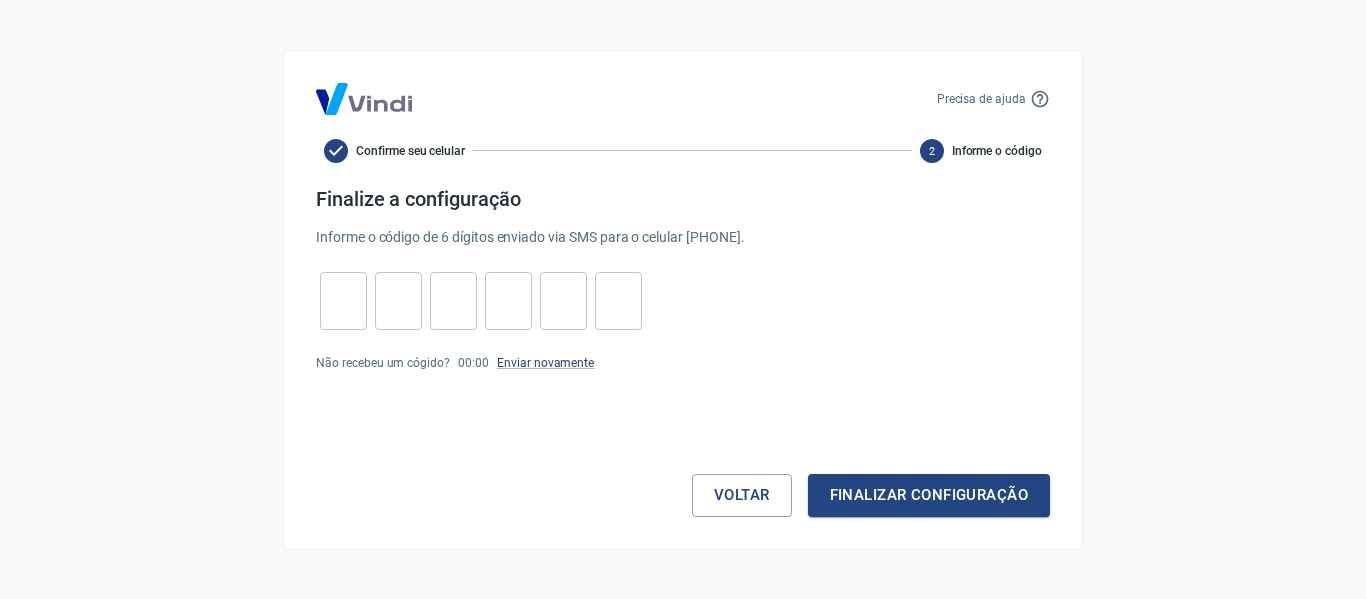 click at bounding box center (343, 300) 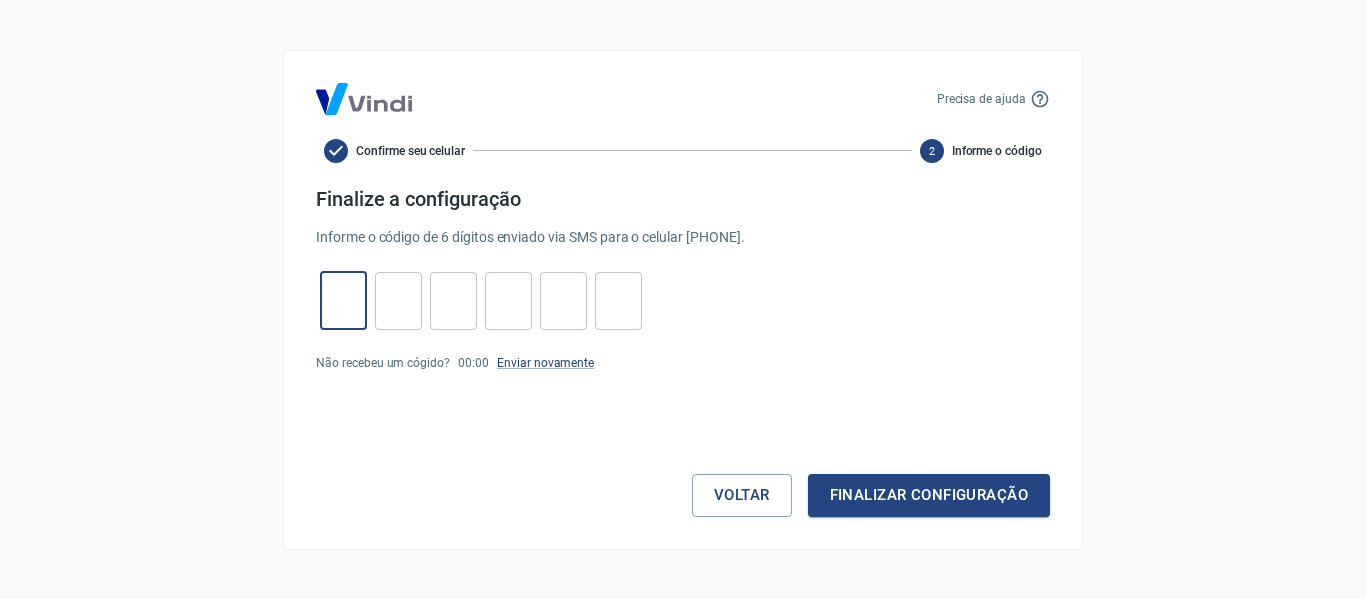 paste on "1" 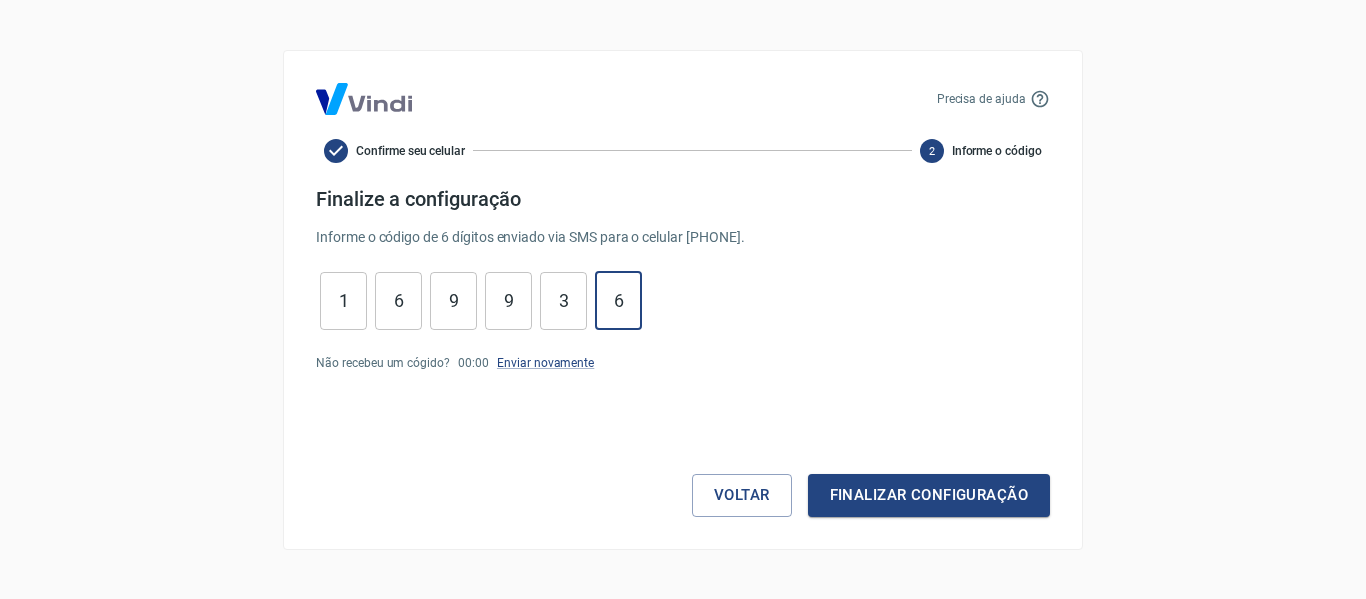 drag, startPoint x: 973, startPoint y: 493, endPoint x: 892, endPoint y: 472, distance: 83.677956 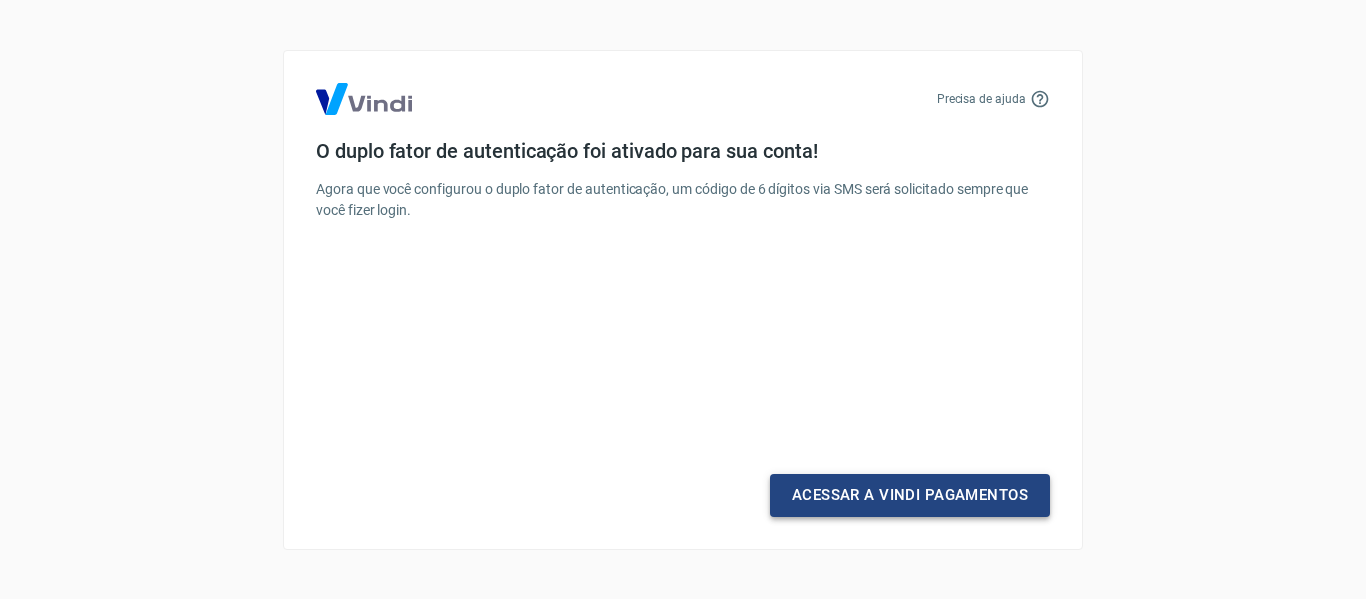 click on "Acessar a Vindi Pagamentos" at bounding box center [910, 495] 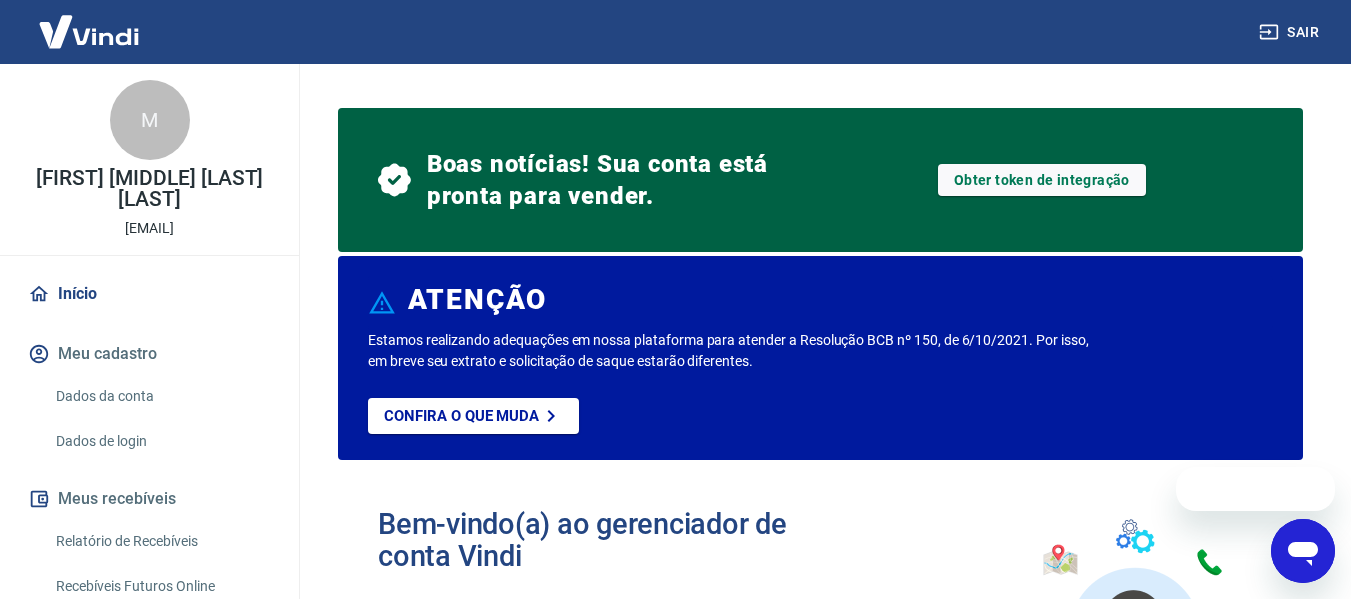 scroll, scrollTop: 0, scrollLeft: 0, axis: both 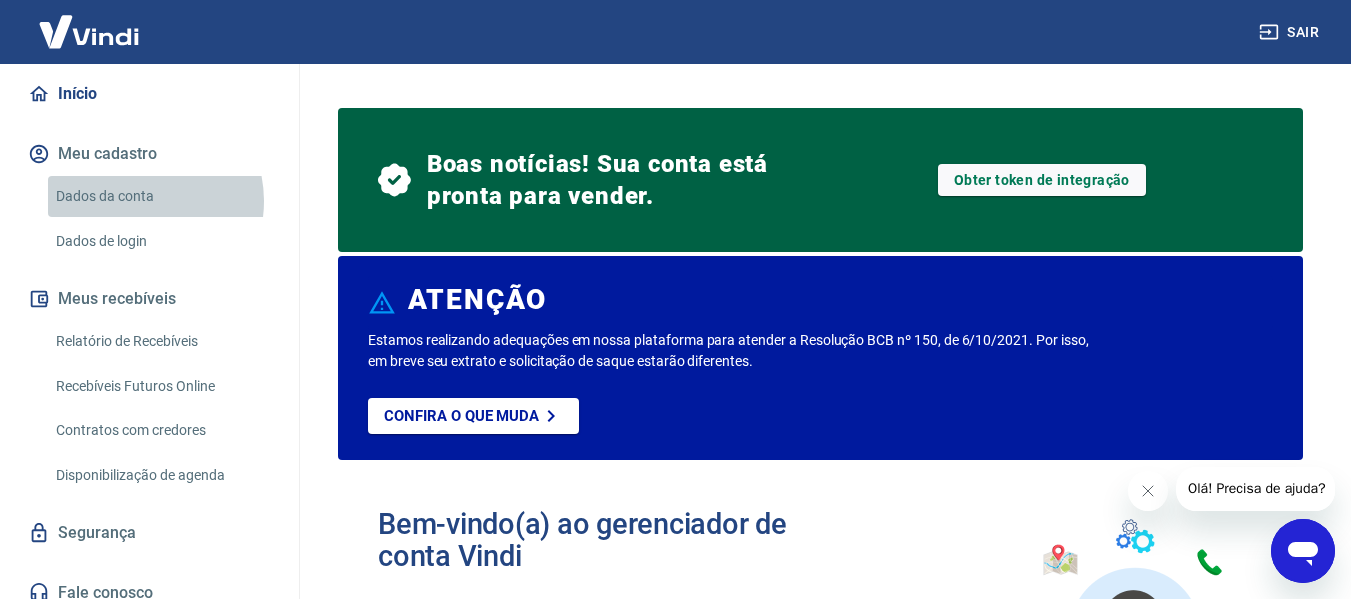 click on "Dados da conta" at bounding box center [161, 196] 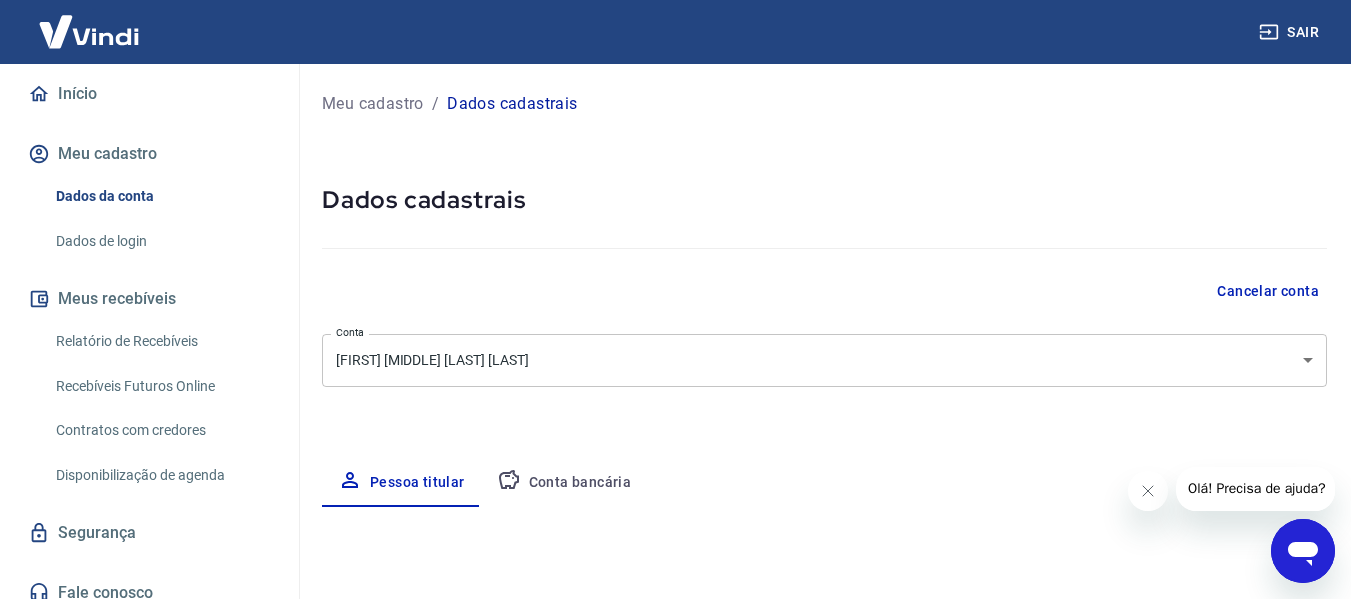 select on "SP" 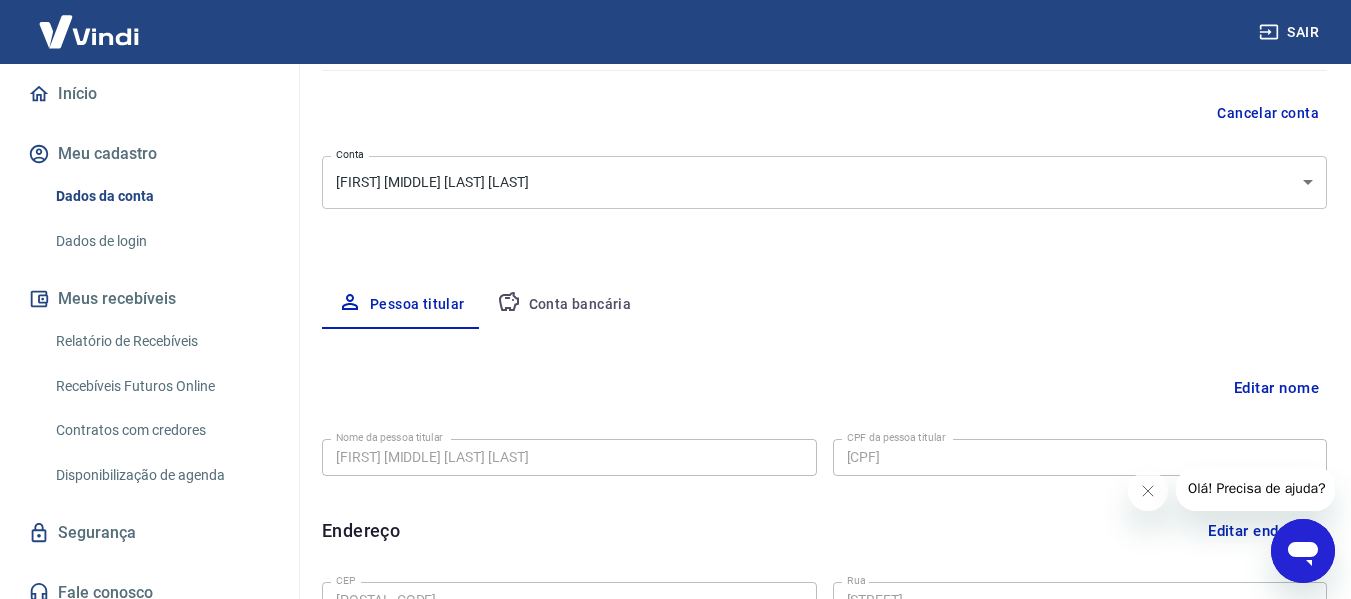 scroll, scrollTop: 0, scrollLeft: 0, axis: both 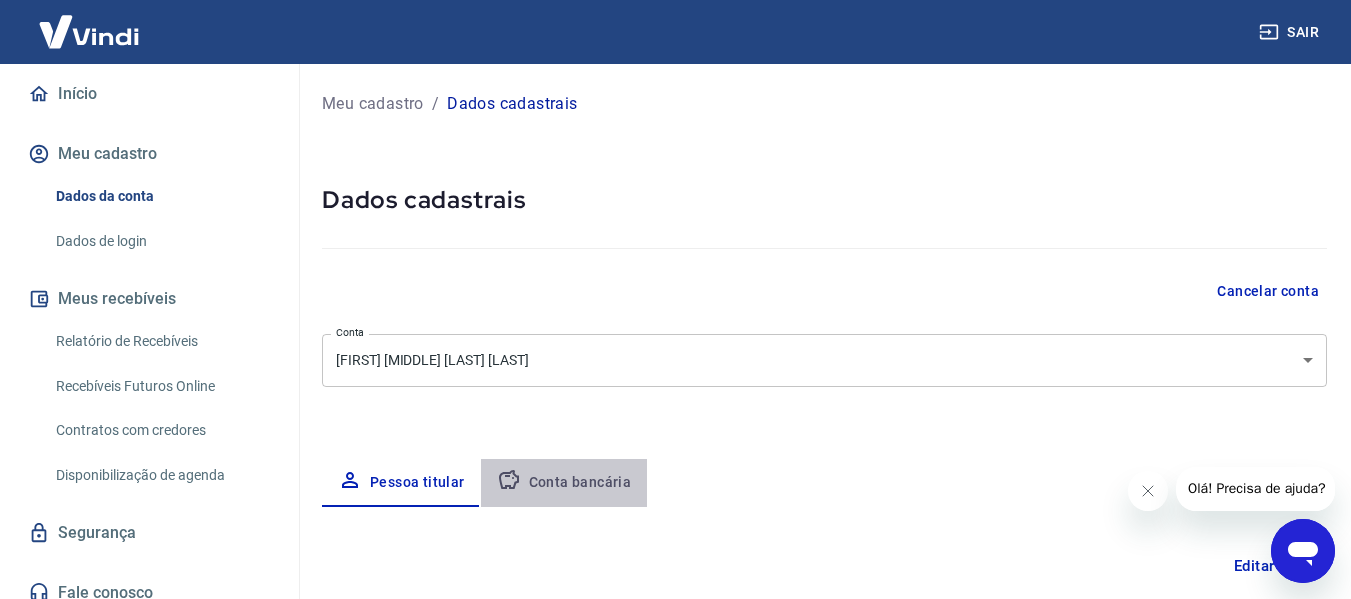 click on "Conta bancária" at bounding box center [564, 483] 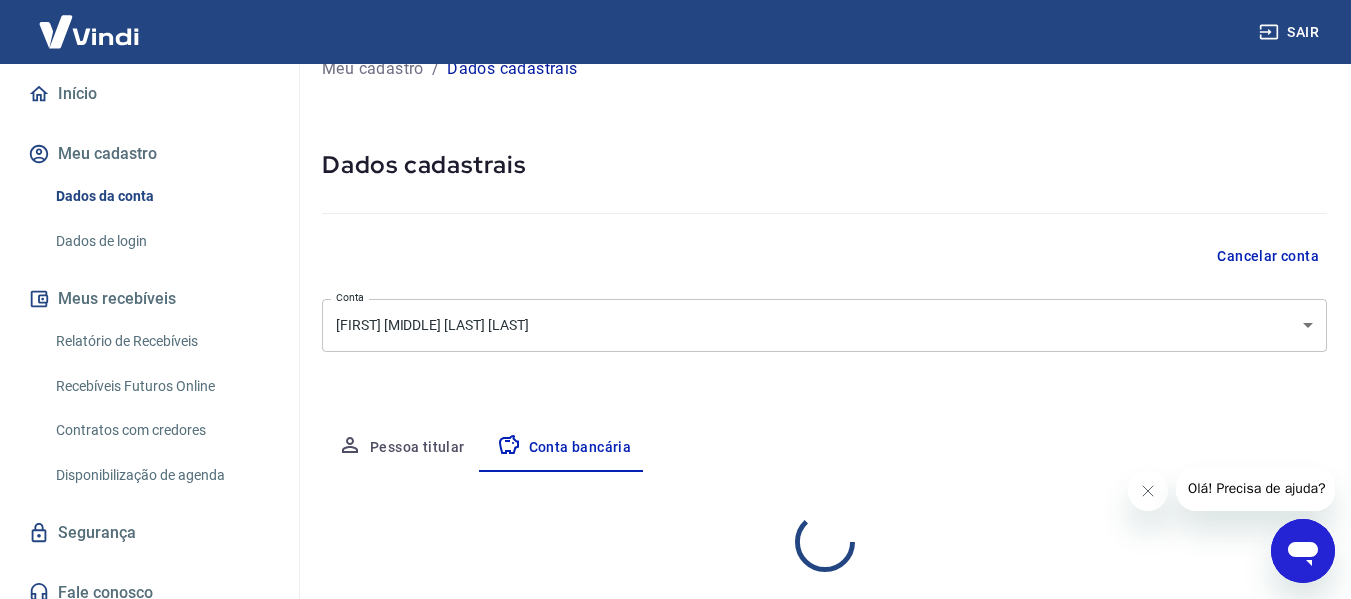 select on "1" 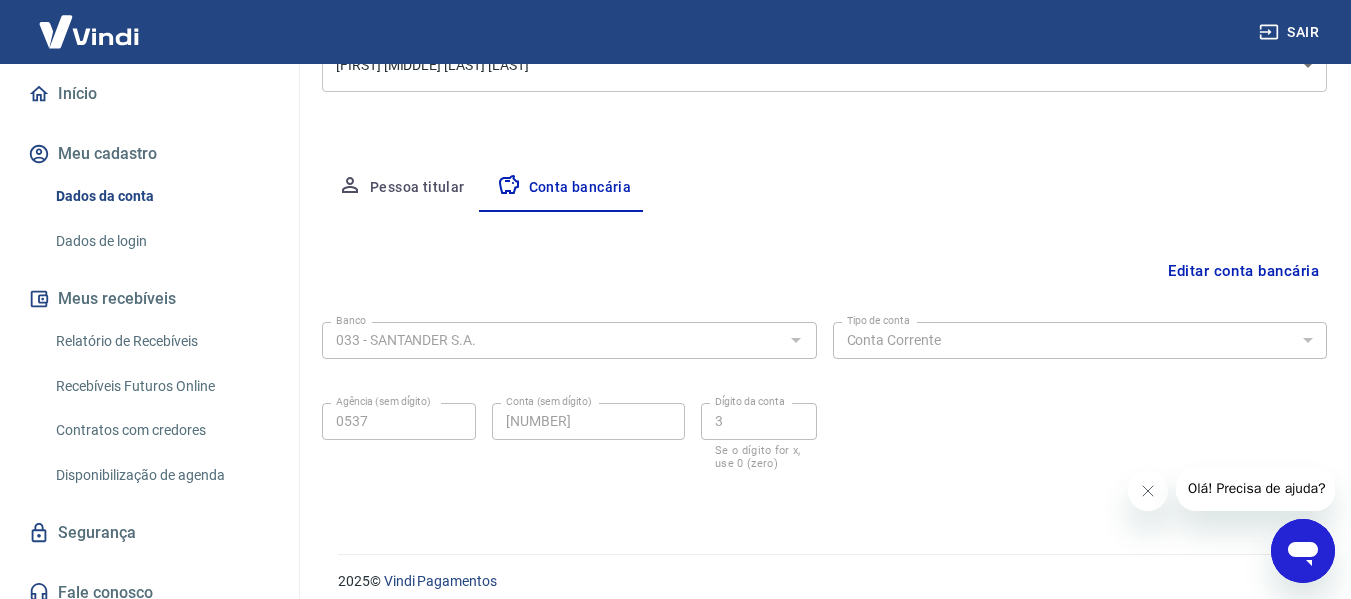 scroll, scrollTop: 312, scrollLeft: 0, axis: vertical 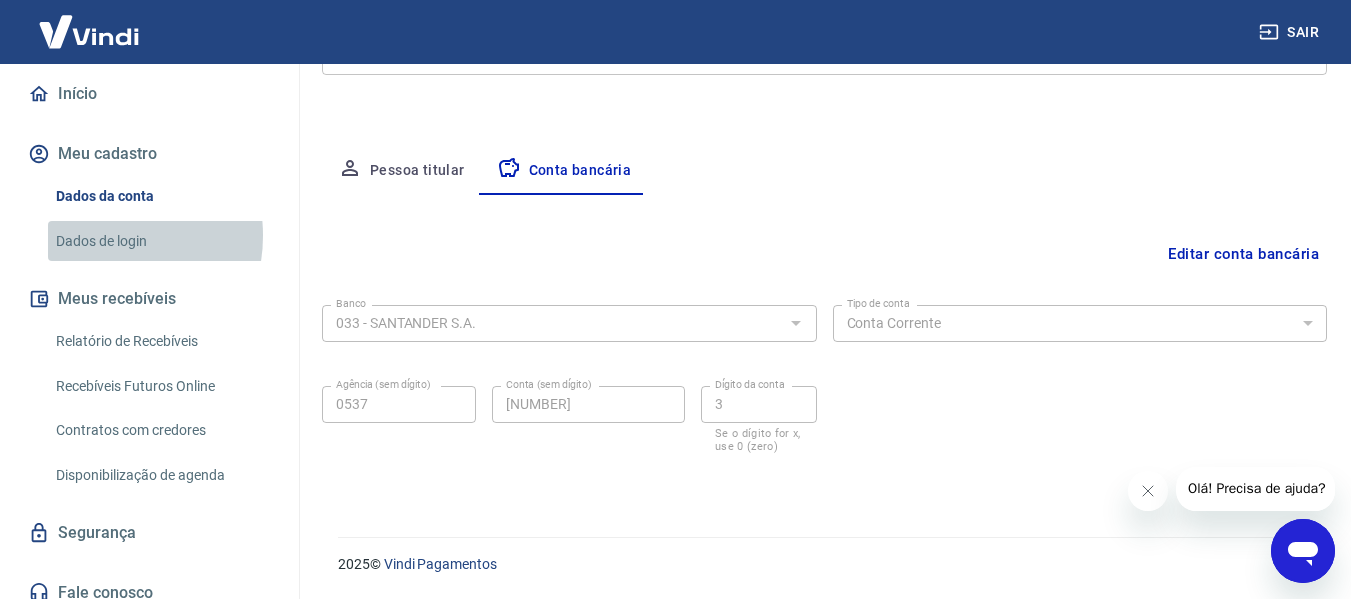click on "Dados de login" at bounding box center [161, 241] 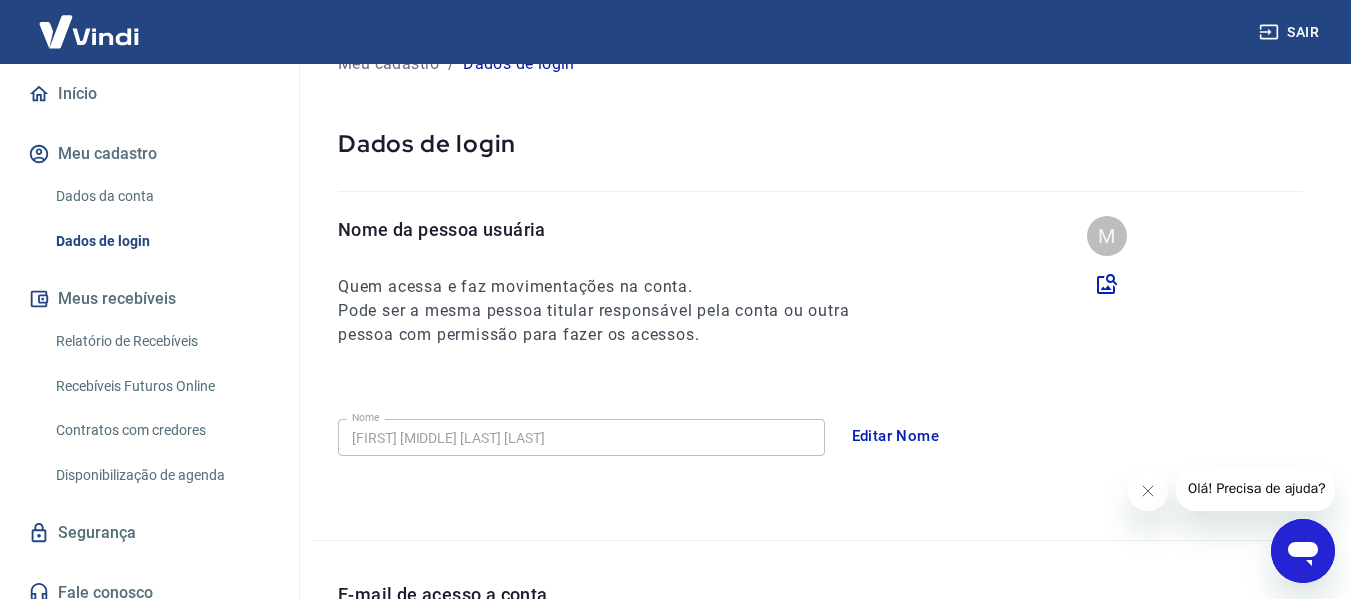 scroll, scrollTop: 0, scrollLeft: 0, axis: both 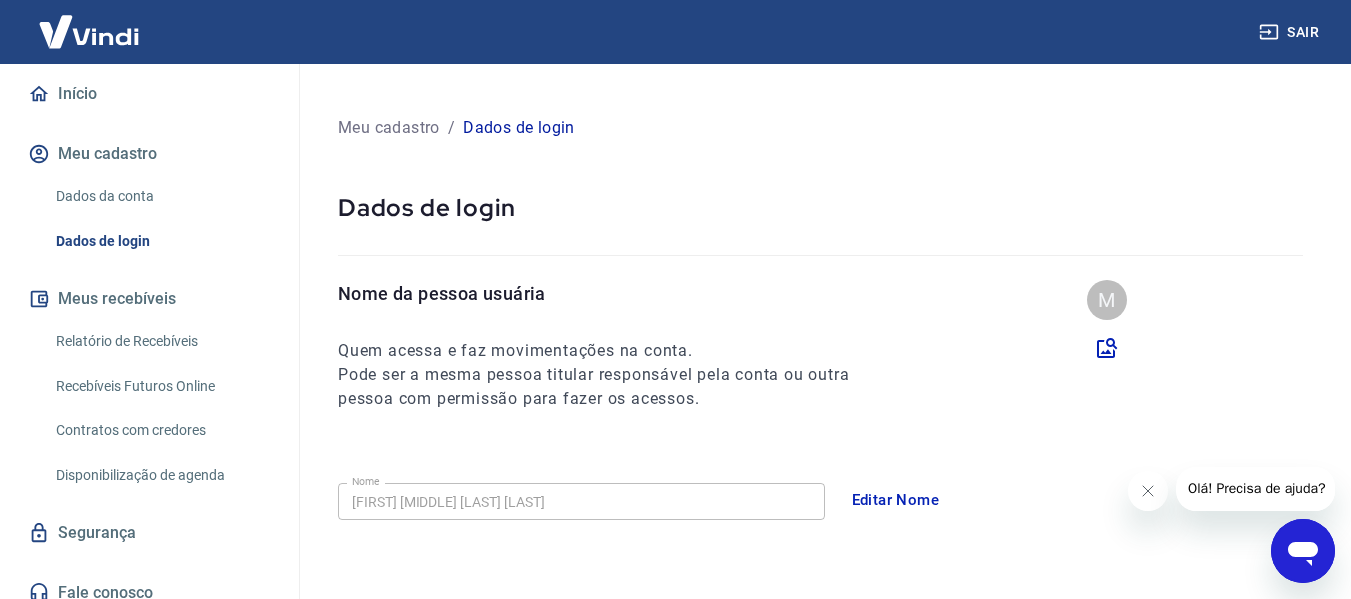 click on "Relatório de Recebíveis" at bounding box center [161, 341] 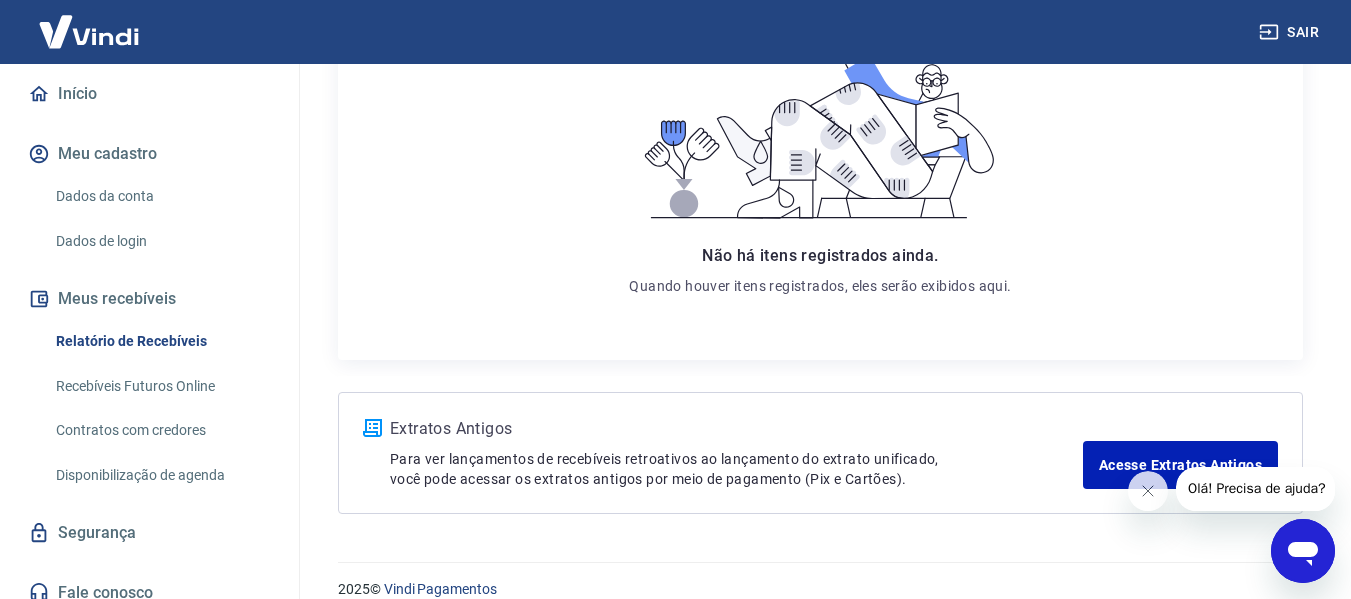 scroll, scrollTop: 397, scrollLeft: 0, axis: vertical 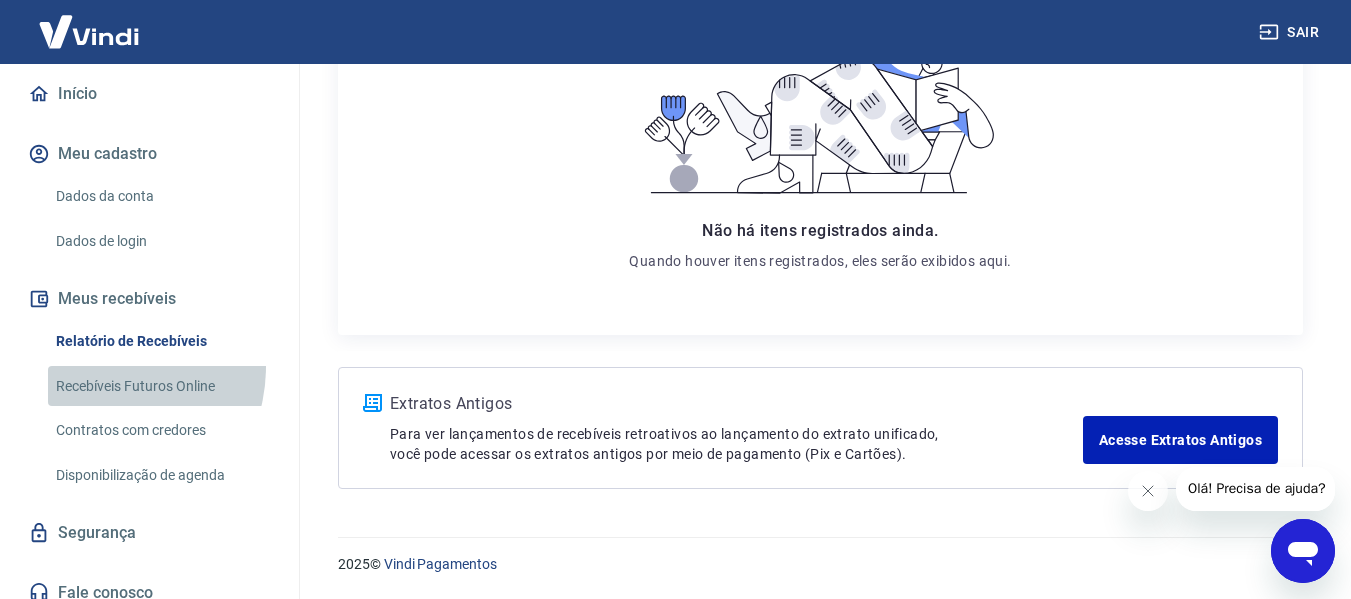 click on "Recebíveis Futuros Online" at bounding box center (161, 386) 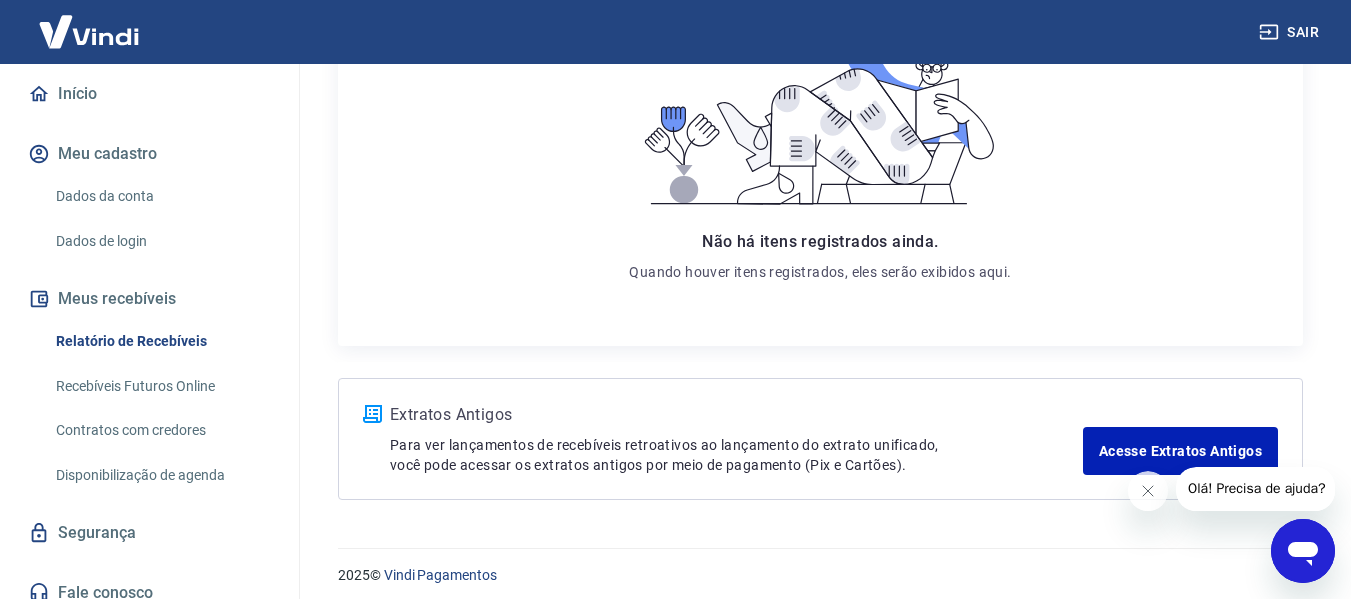 scroll, scrollTop: 397, scrollLeft: 0, axis: vertical 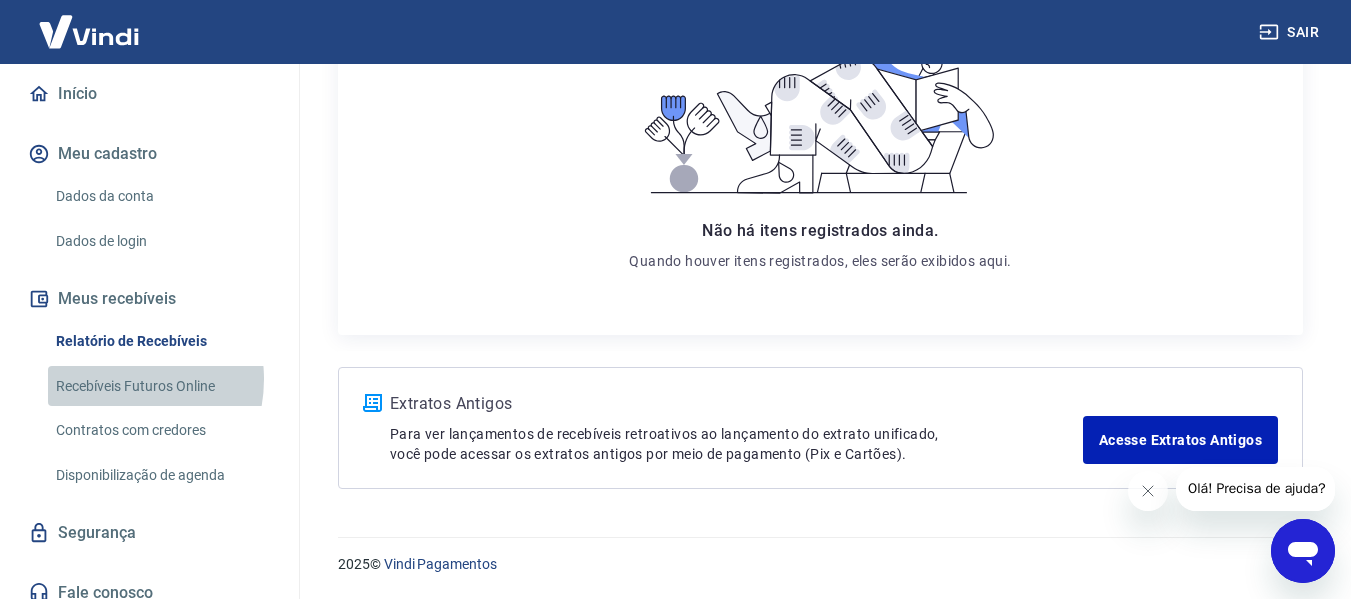 click on "Recebíveis Futuros Online" at bounding box center (161, 386) 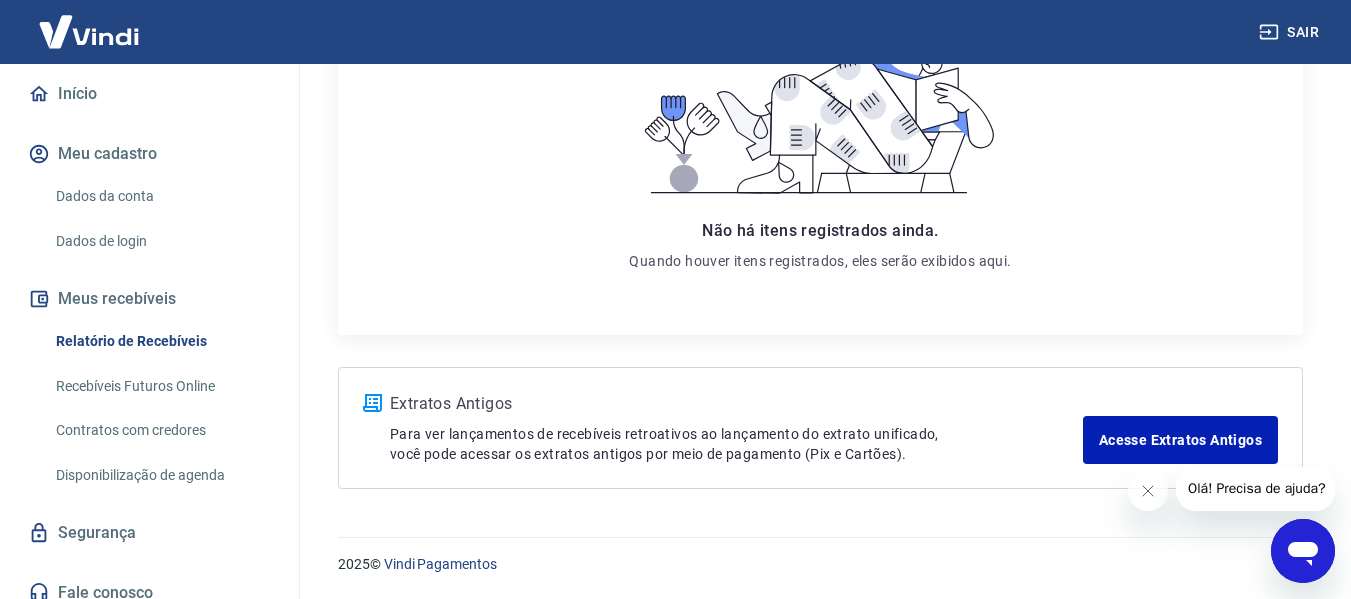 click on "Recebíveis Futuros Online" at bounding box center [161, 386] 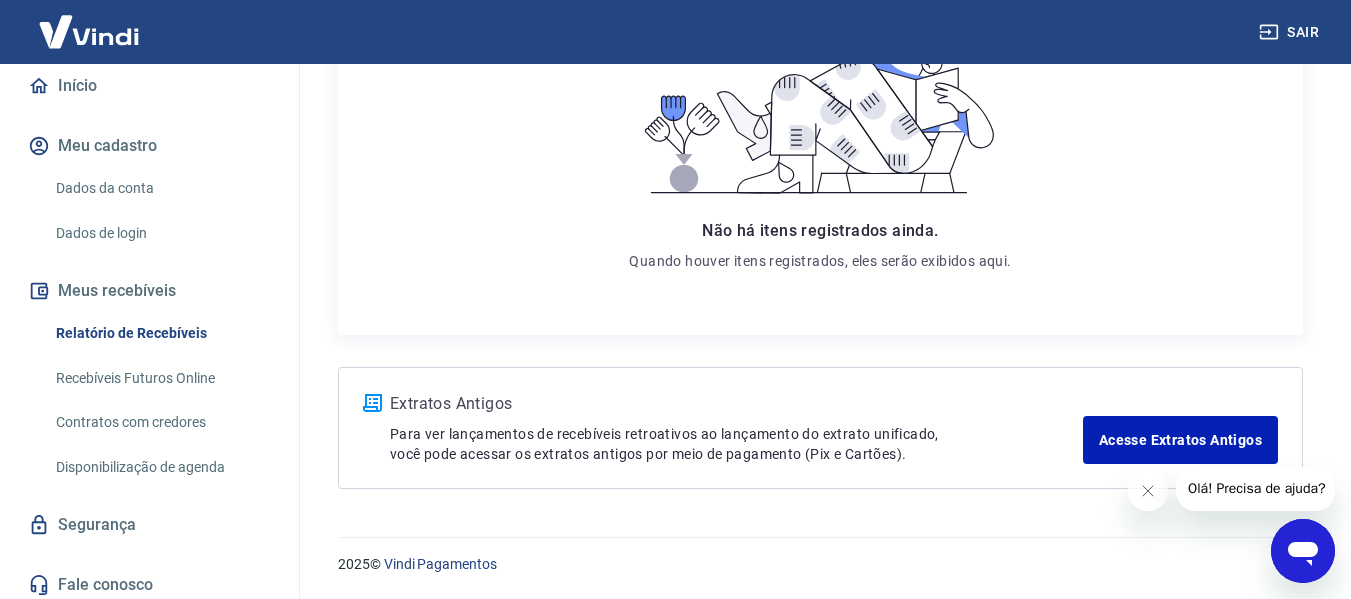 scroll, scrollTop: 216, scrollLeft: 0, axis: vertical 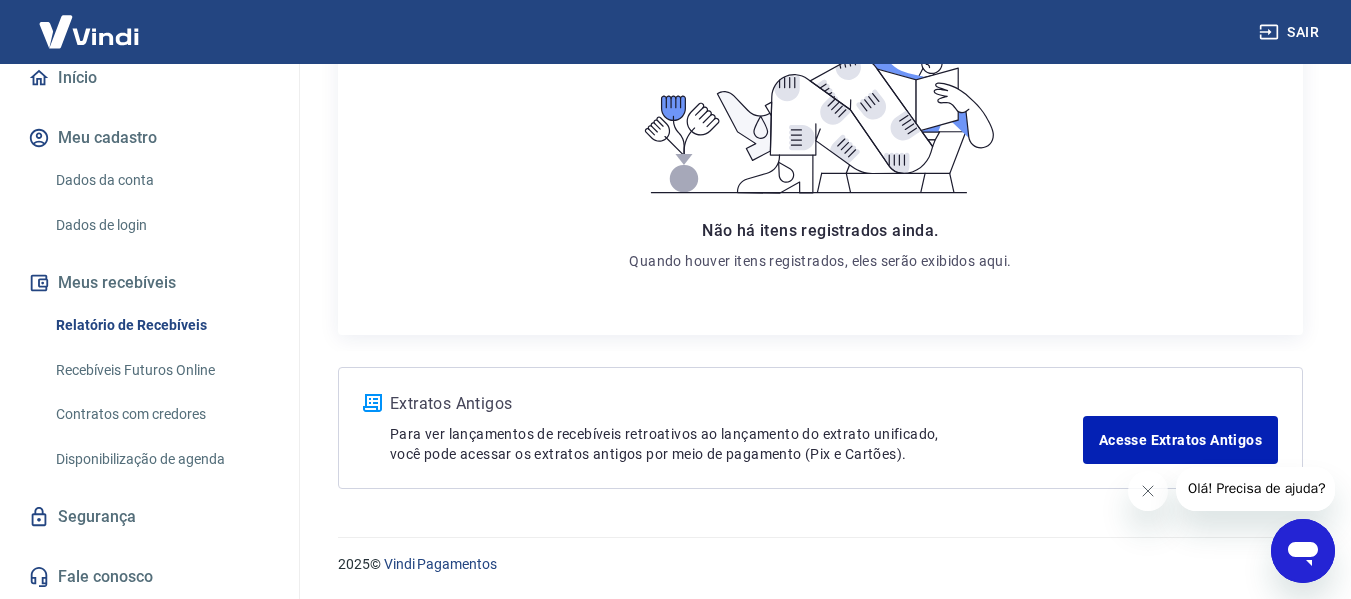 click on "Segurança" at bounding box center (149, 517) 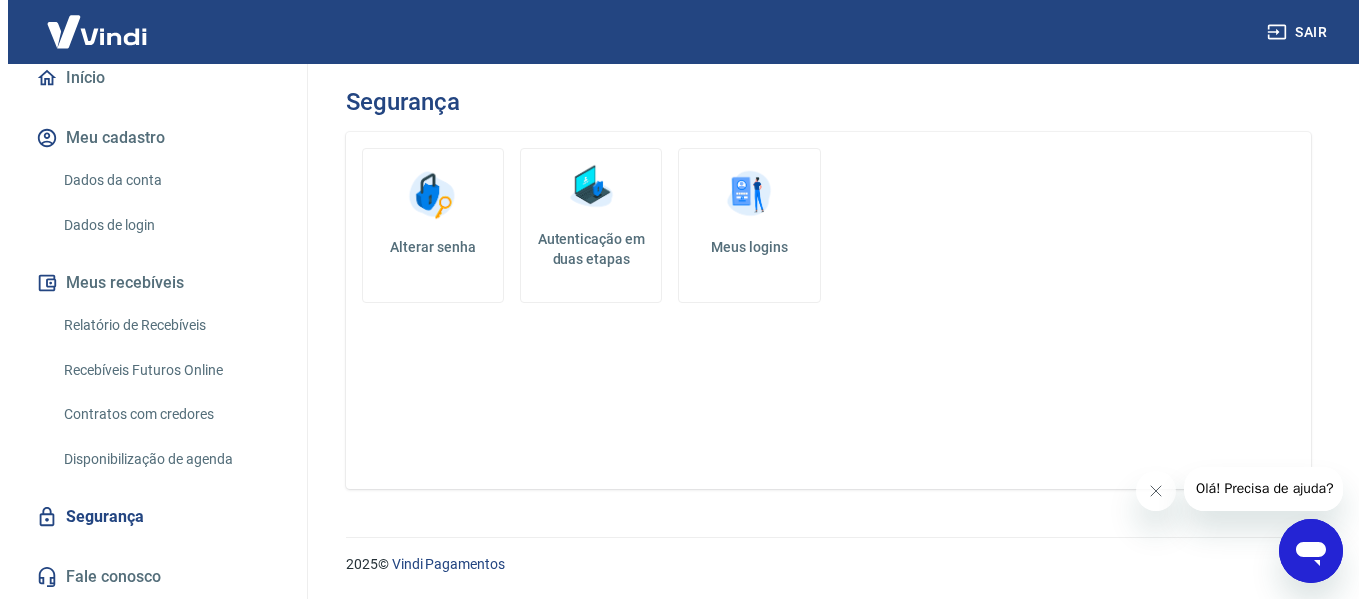 scroll, scrollTop: 0, scrollLeft: 0, axis: both 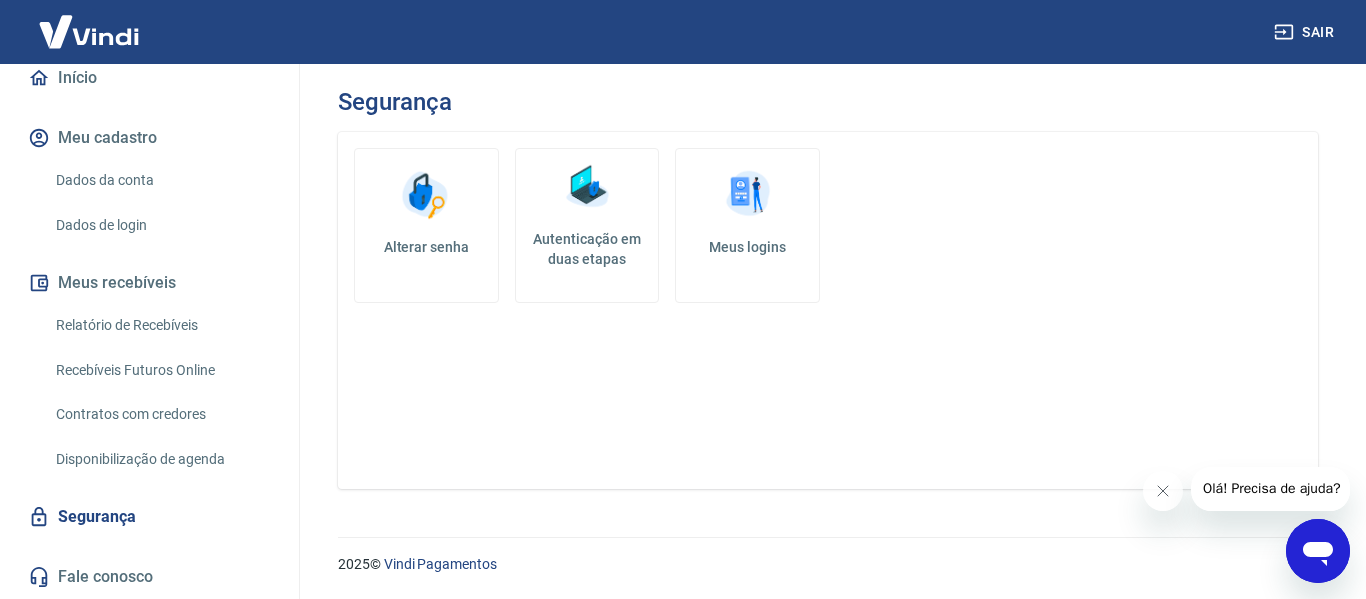 click on "Fale conosco" at bounding box center (149, 577) 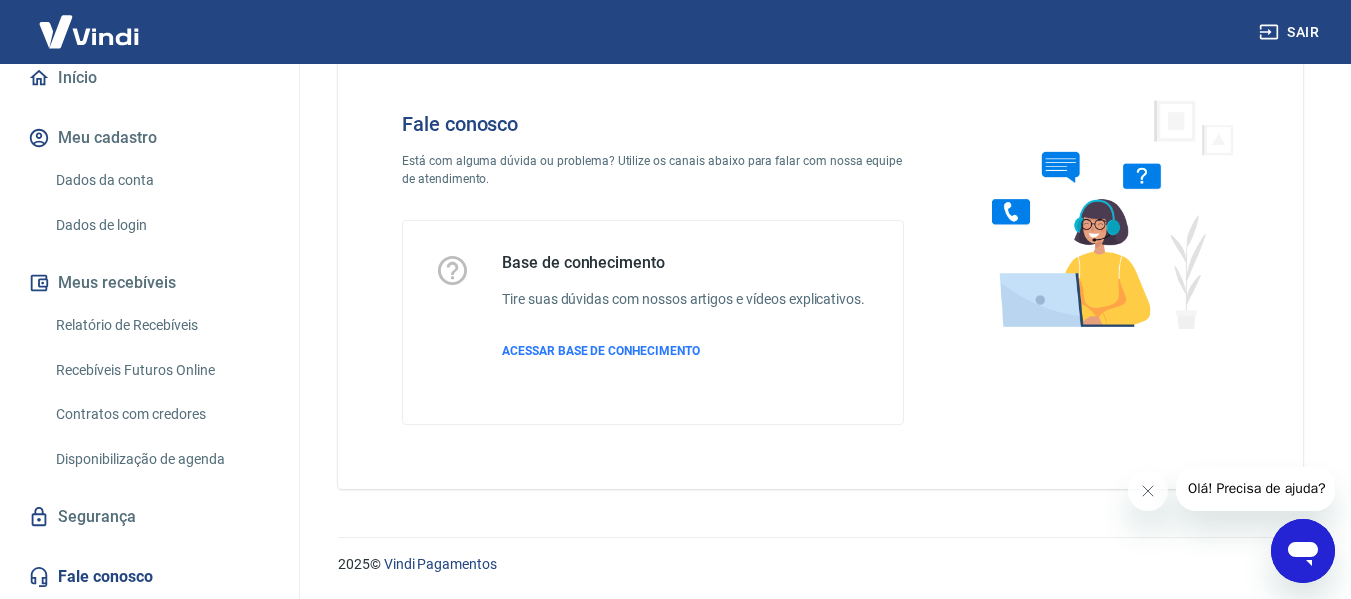 scroll, scrollTop: 0, scrollLeft: 0, axis: both 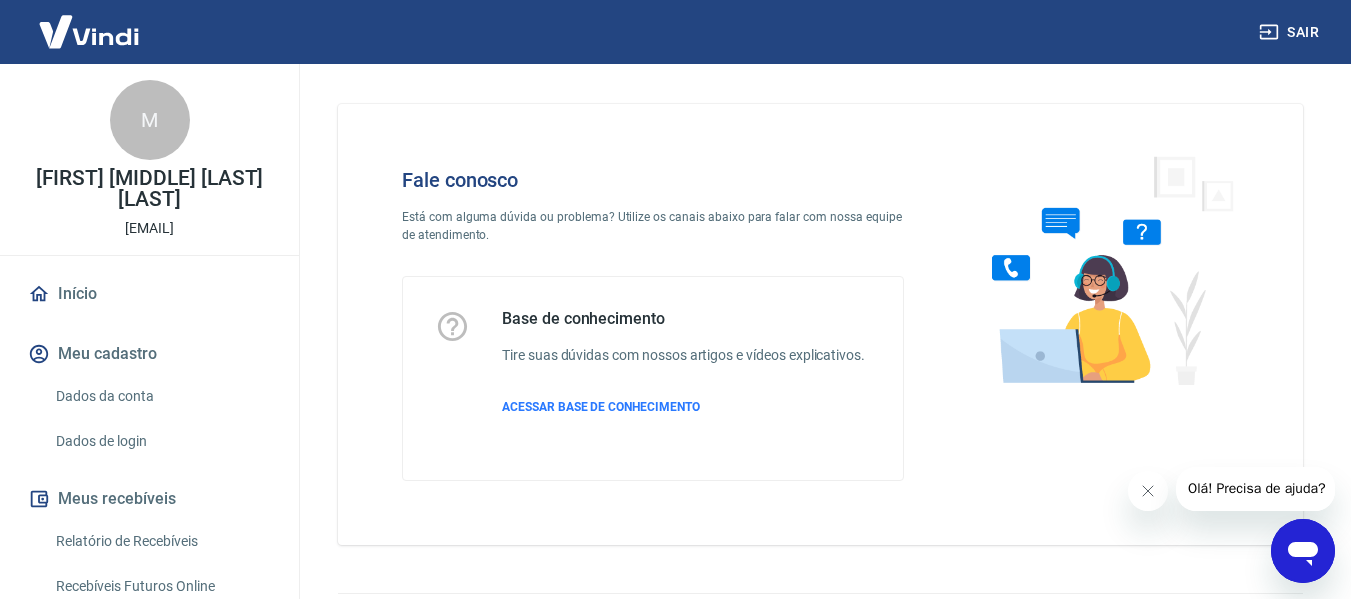 click on "[FIRST] [MIDDLE] [LAST] [LAST] [EMAIL] [WORD] [WORD] [WORD] [WORD] [WORD] [WORD] [WORD] [WORD] [WORD] [WORD] [WORD] [WORD] [WORD] [WORD] [WORD] [WORD] [WORD] [WORD] [WORD]" at bounding box center (149, 439) 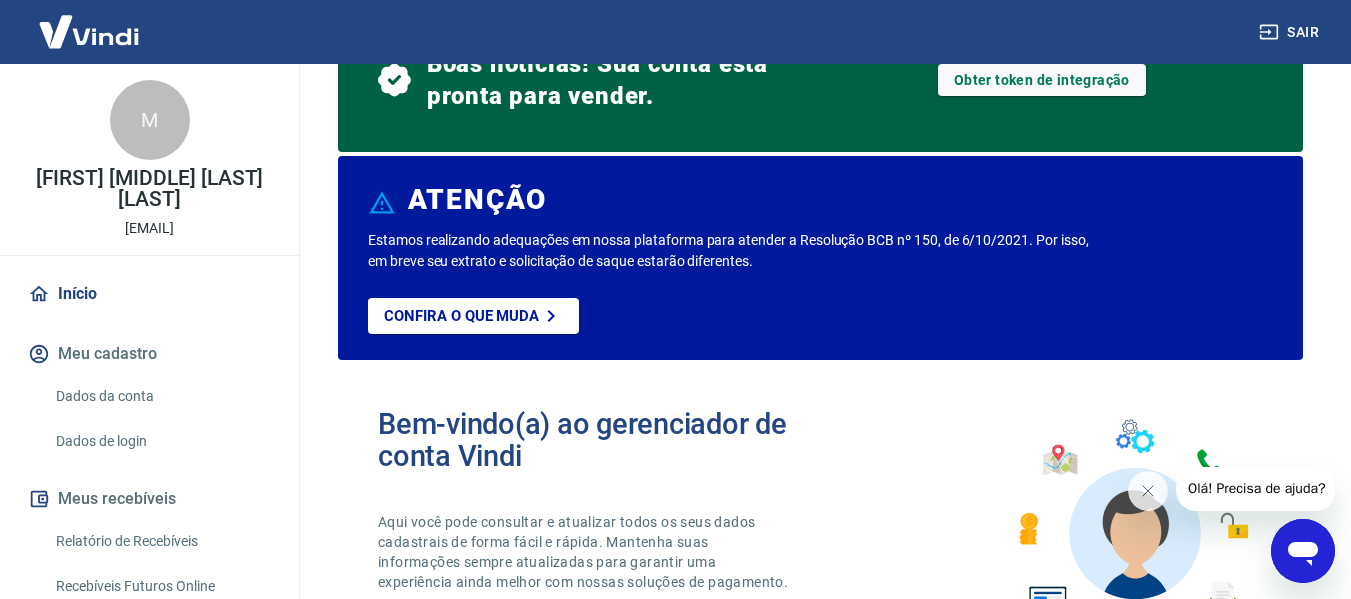 scroll, scrollTop: 0, scrollLeft: 0, axis: both 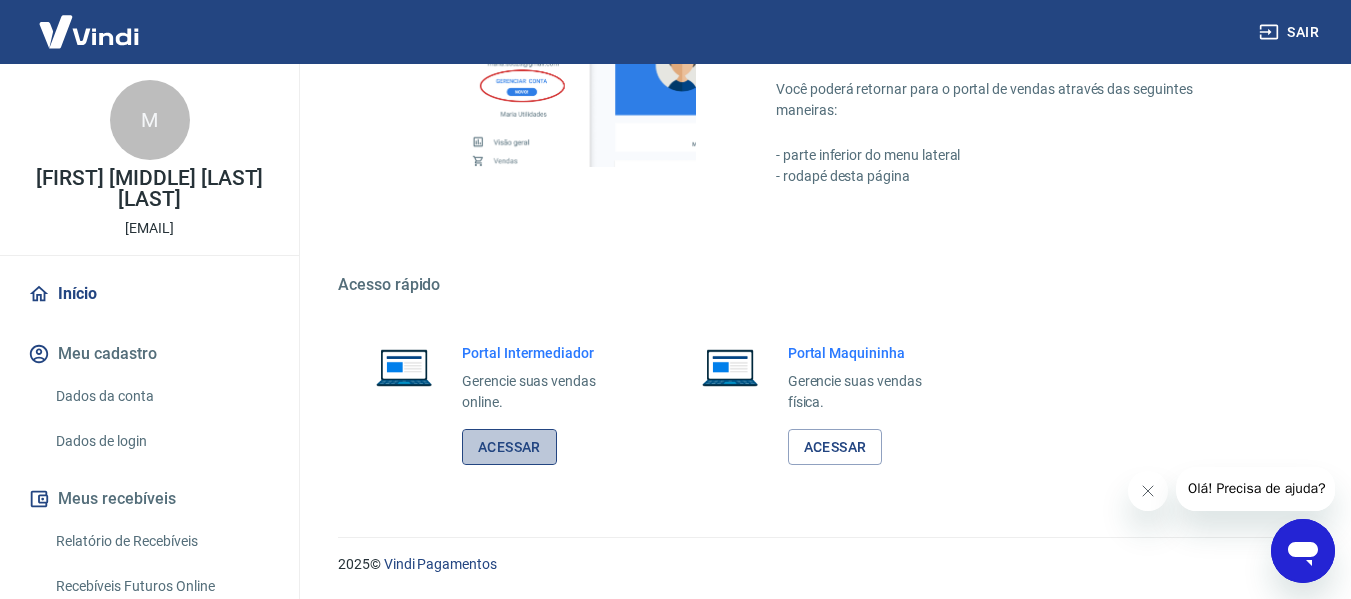 click on "Acessar" at bounding box center [509, 447] 